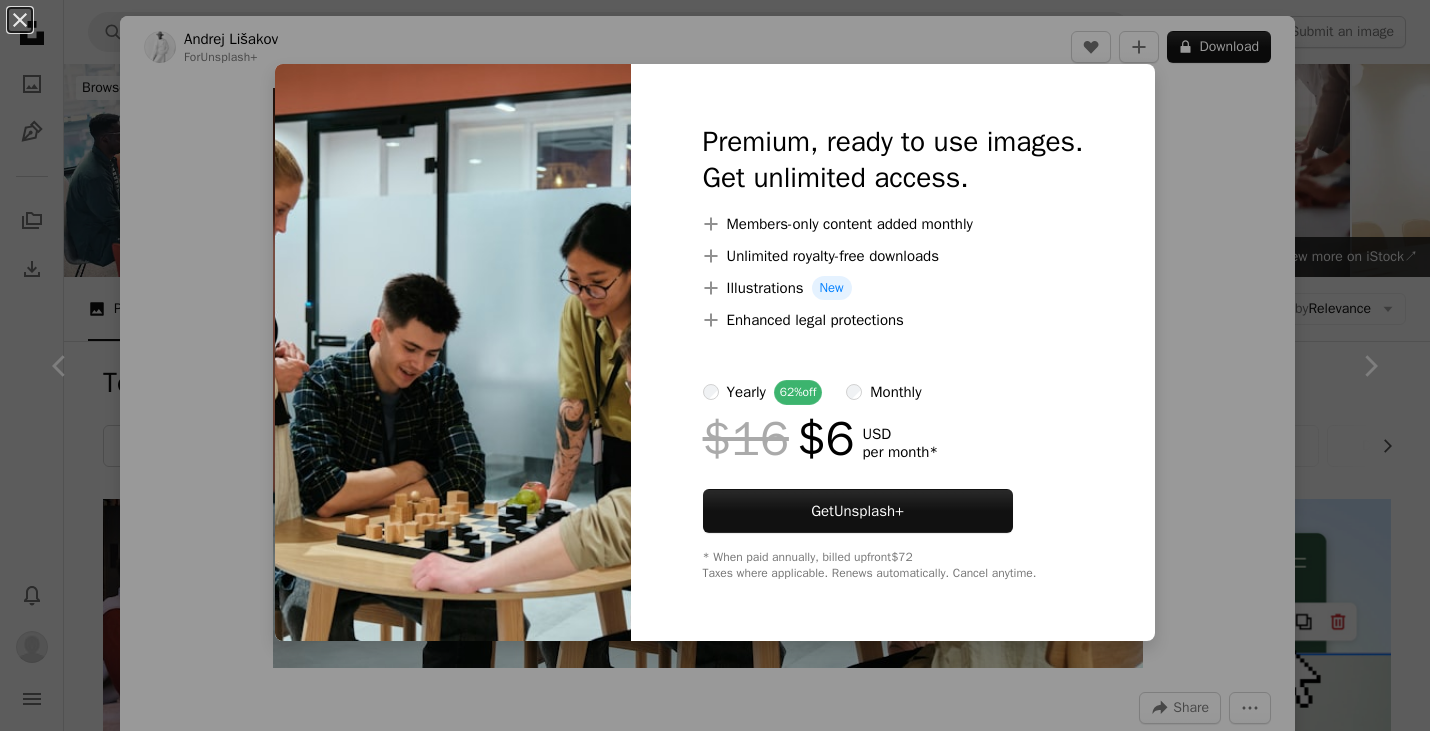 scroll, scrollTop: 1562, scrollLeft: 0, axis: vertical 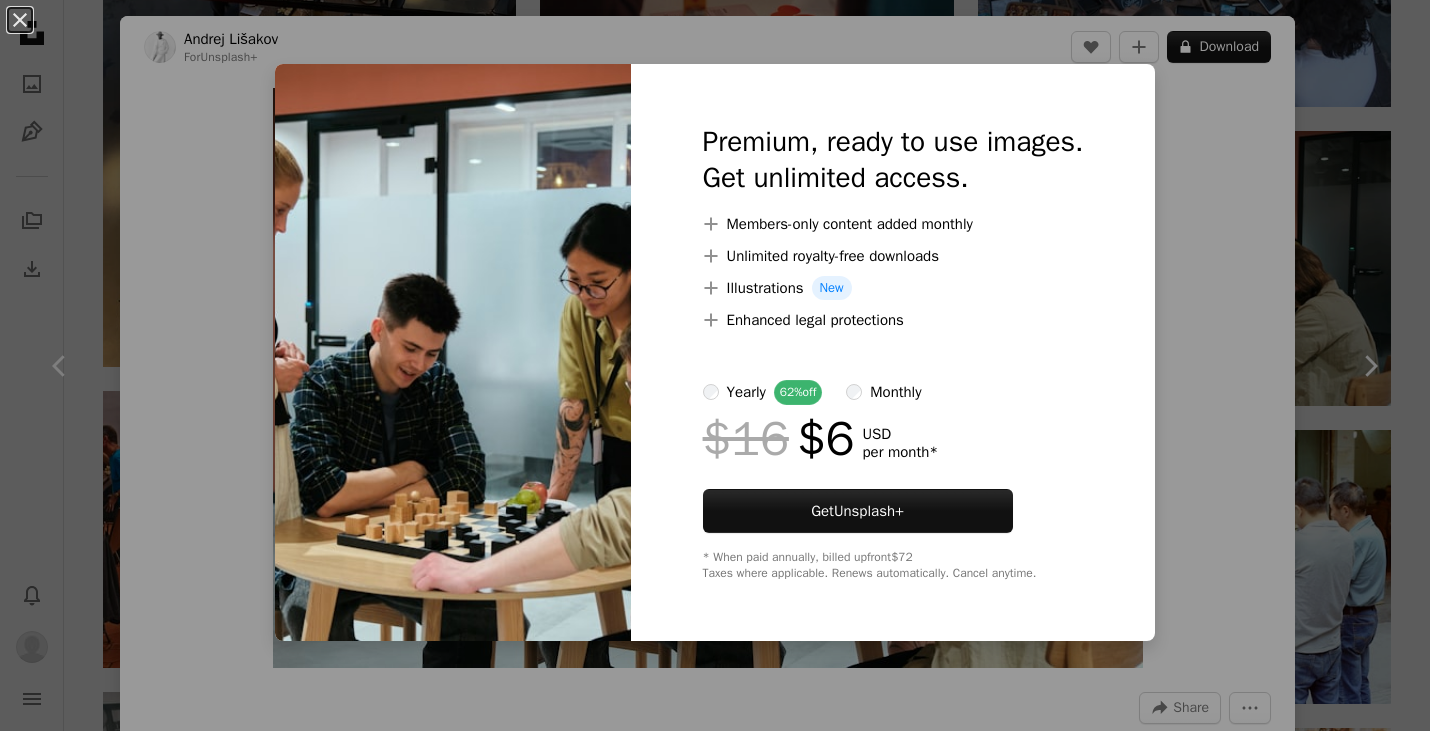 click on "An X shape Premium, ready to use images. Get unlimited access. A plus sign Members-only content added monthly A plus sign Unlimited royalty-free downloads A plus sign Illustrations  New A plus sign Enhanced legal protections yearly 62%  off monthly $16   $6 USD per month * Get  Unsplash+ * When paid annually, billed upfront  $72 Taxes where applicable. Renews automatically. Cancel anytime." at bounding box center [715, 365] 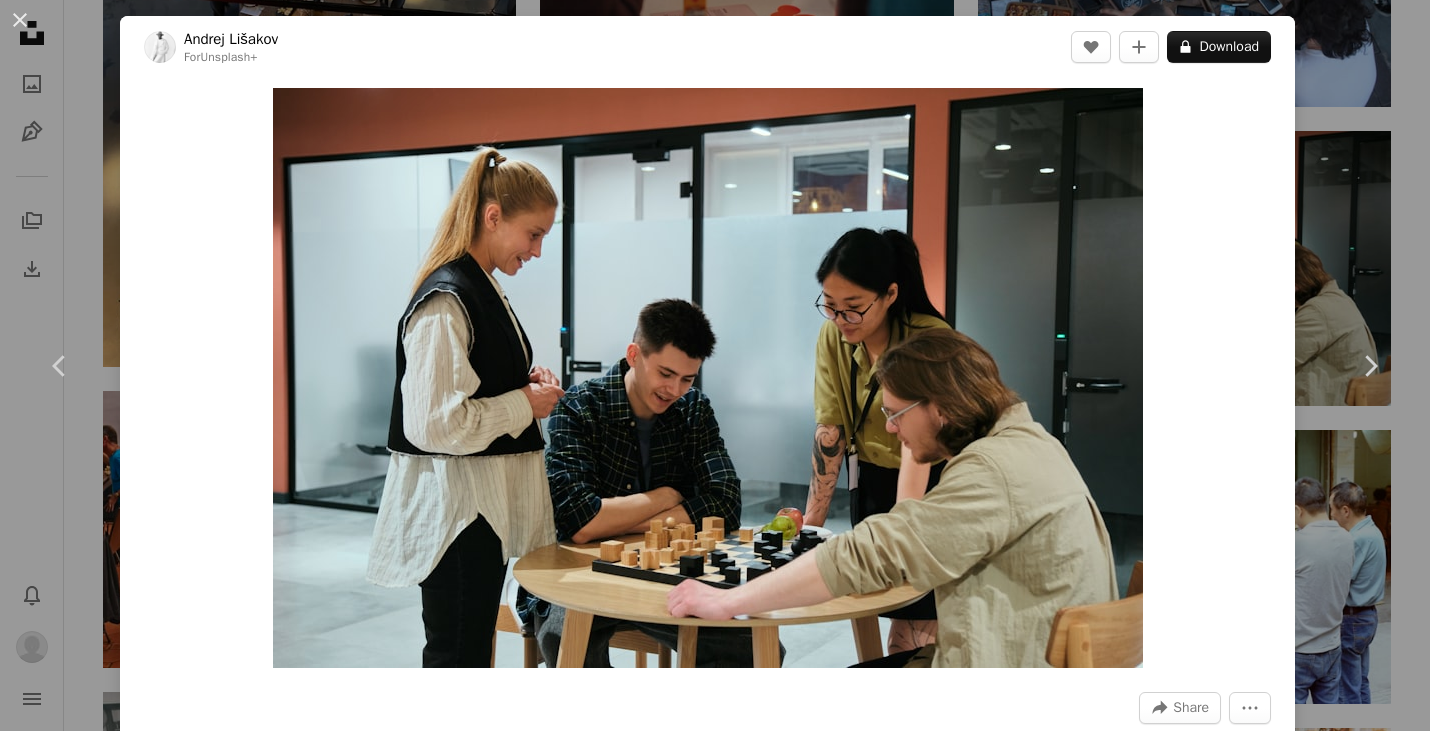 click on "An X shape Chevron left Chevron right [FIRST] [LAST] For  Unsplash+ A heart A plus sign A lock Download Zoom in A forward-right arrow Share More Actions Colleagues playing chess Calendar outlined Published on  May 28, 2025 Camera FUJIFILM, X-T5 Safety Licensed under the  Unsplash+ License office team collaboration fun group of people colleagues coffee break happy team chatting friendly socializing socialising talks From this series Chevron right Plus sign for Unsplash+ Plus sign for Unsplash+ Plus sign for Unsplash+ Plus sign for Unsplash+ Plus sign for Unsplash+ Plus sign for Unsplash+ Plus sign for Unsplash+ Plus sign for Unsplash+ Plus sign for Unsplash+ Plus sign for Unsplash+ Related images Plus sign for Unsplash+ A heart A plus sign [FIRST] [LAST] For  Unsplash+ A lock Download Plus sign for Unsplash+ A heart A plus sign [FIRST] [LAST] For  Unsplash+ A lock Download Plus sign for Unsplash+ A heart A plus sign For  A lock" at bounding box center (715, 365) 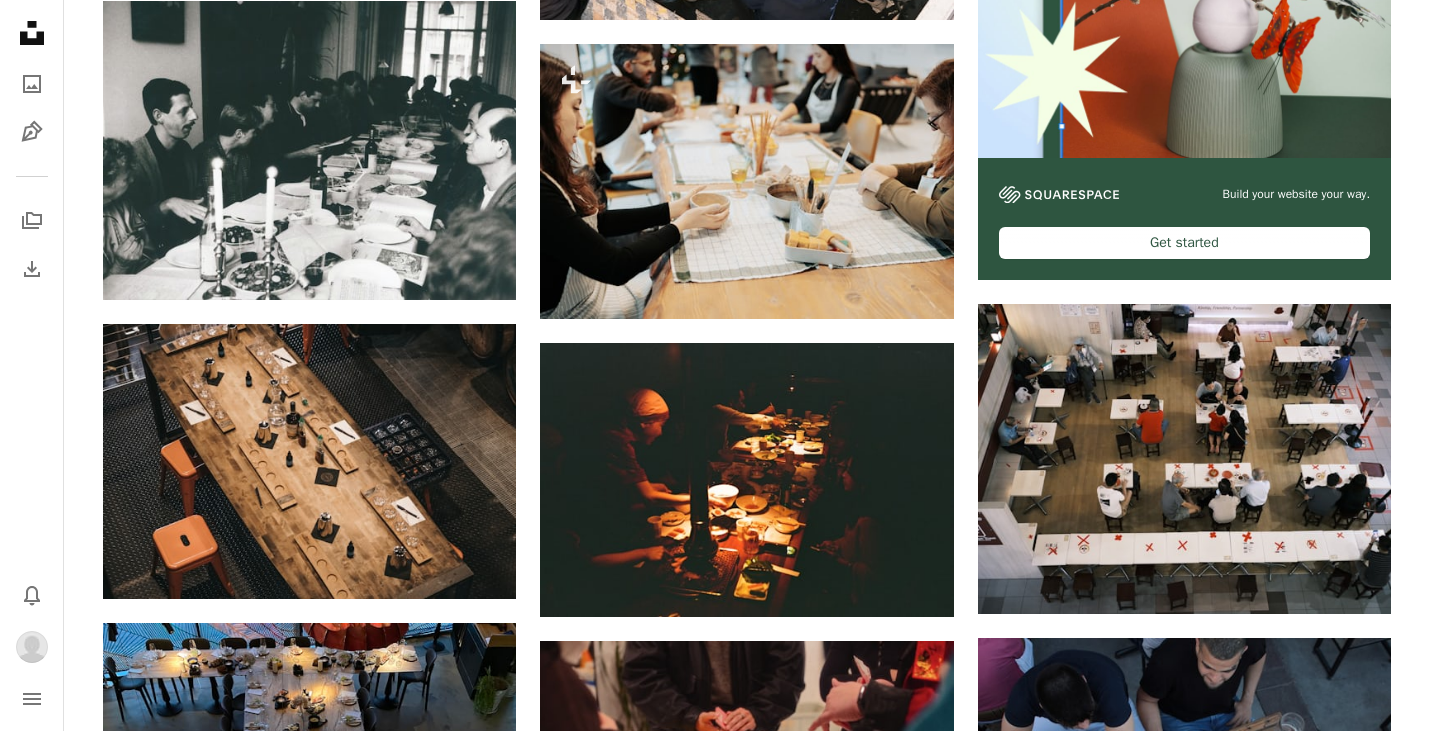 scroll, scrollTop: 0, scrollLeft: 0, axis: both 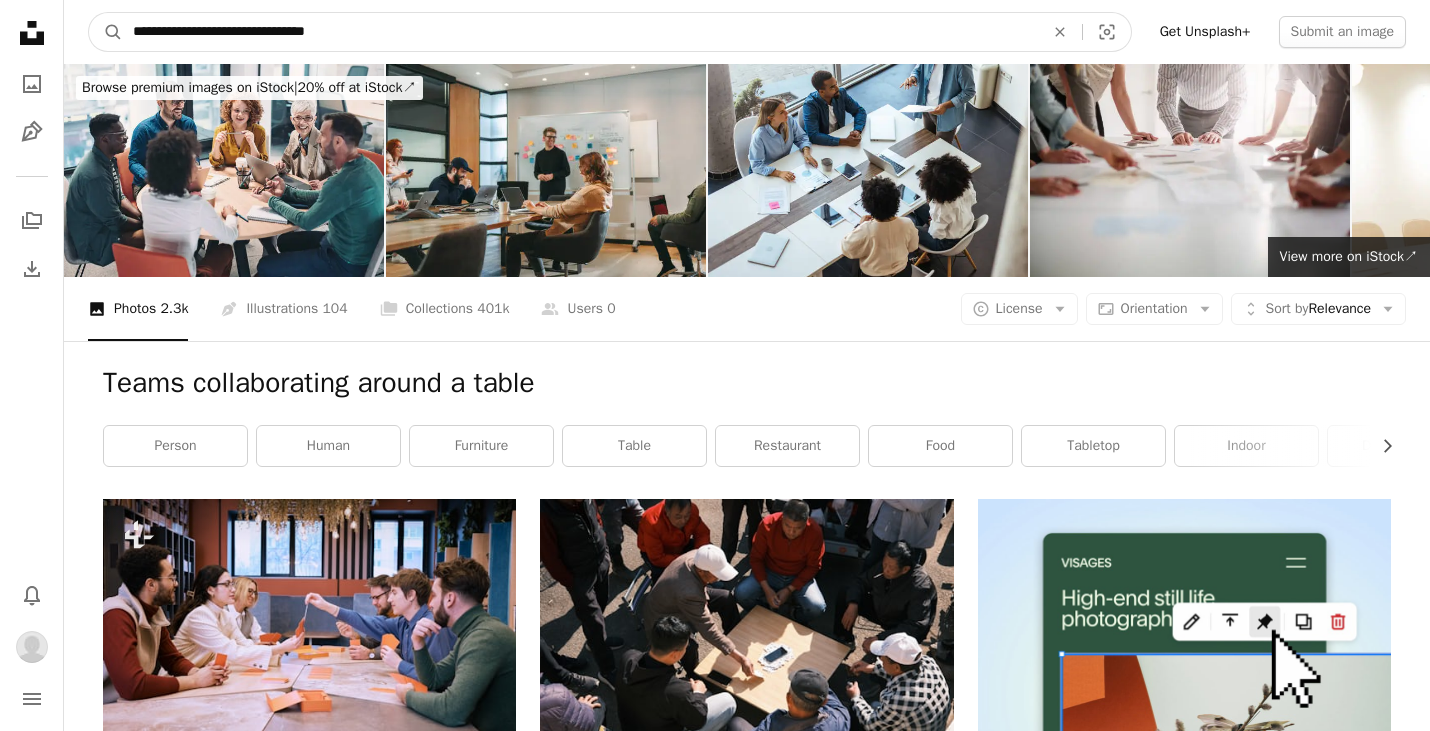 click on "**********" at bounding box center [580, 32] 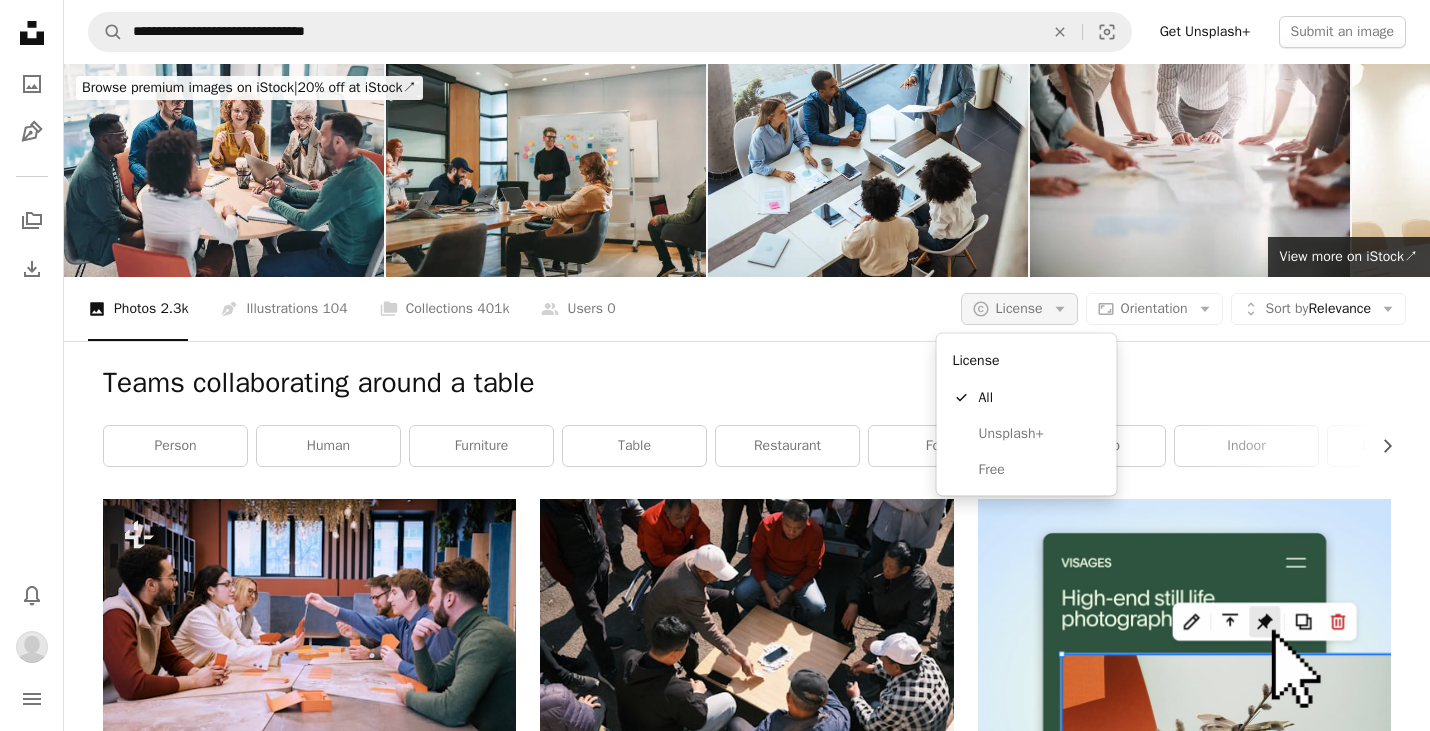 click on "Arrow down" 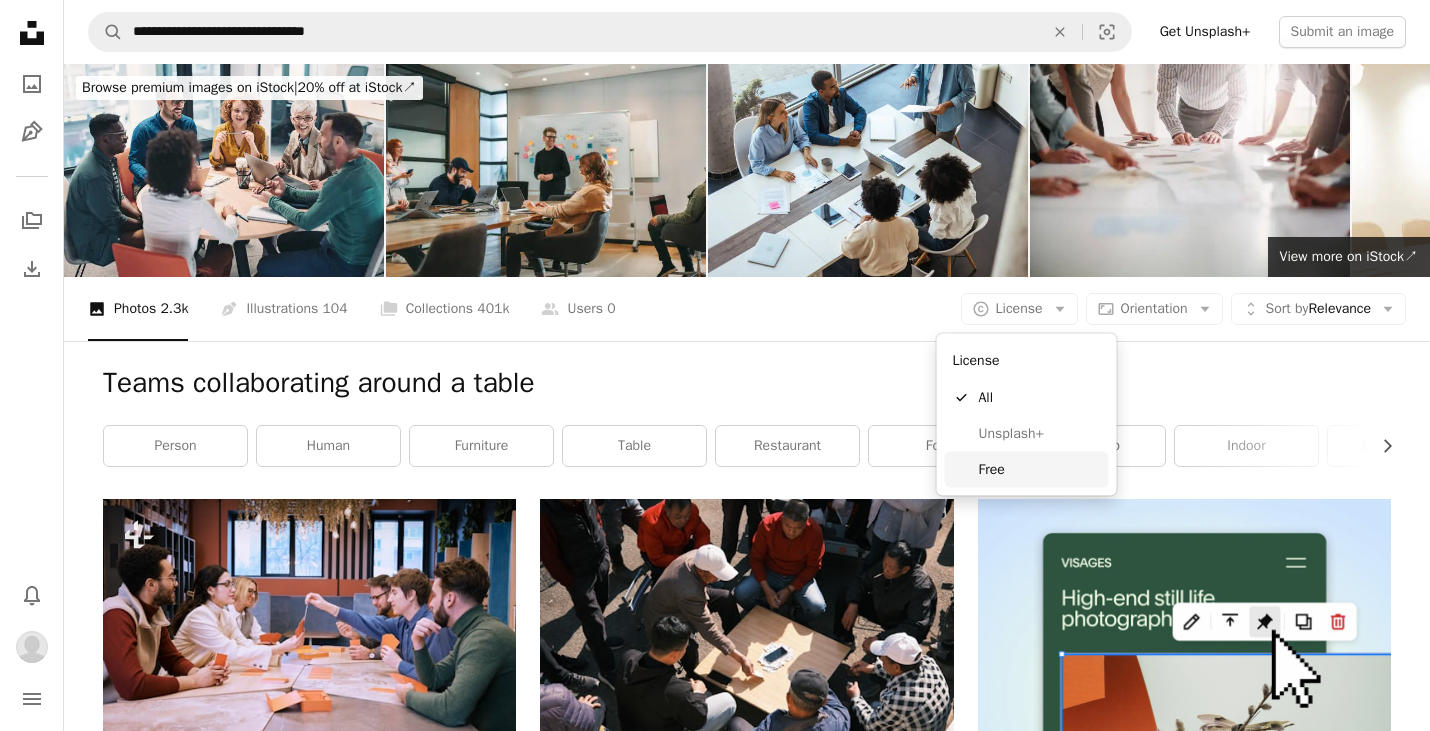 click on "Free" at bounding box center [1040, 469] 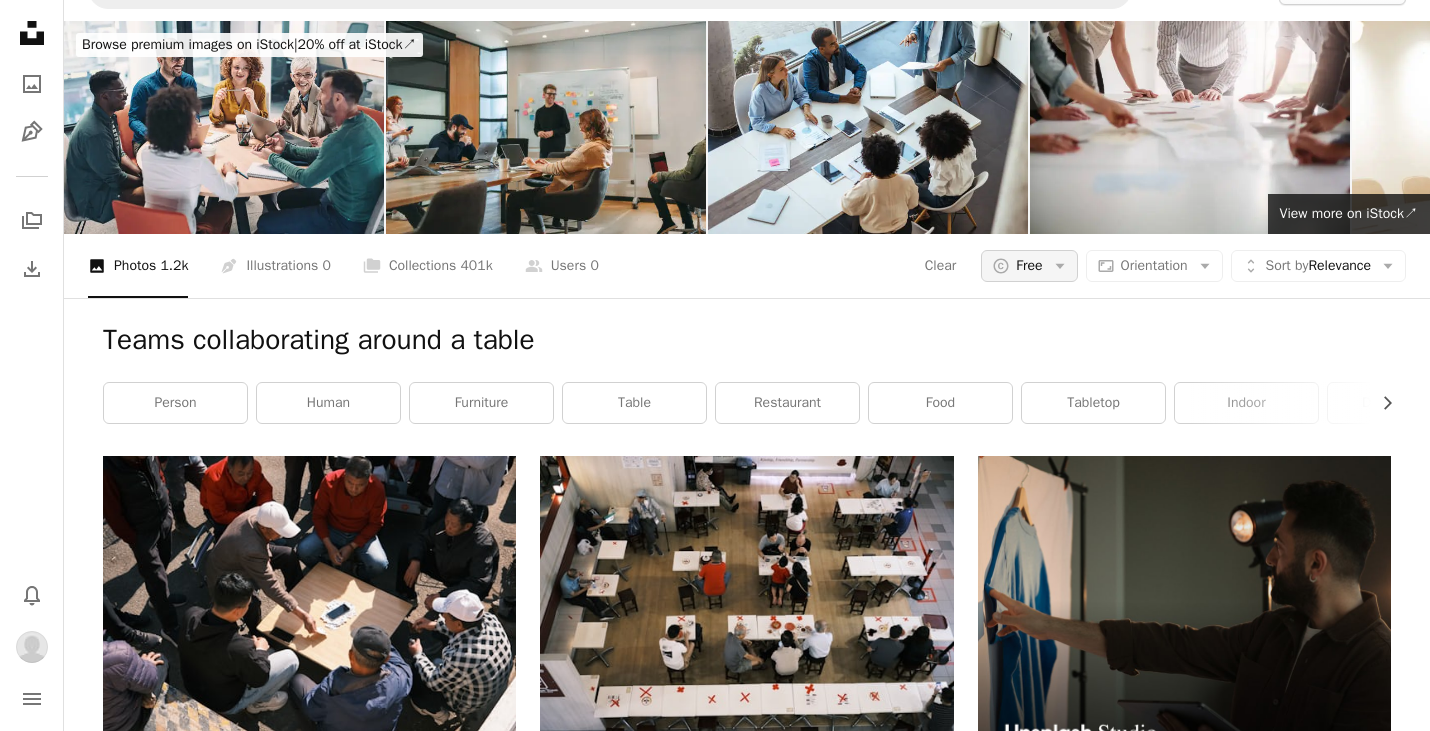 scroll, scrollTop: 0, scrollLeft: 0, axis: both 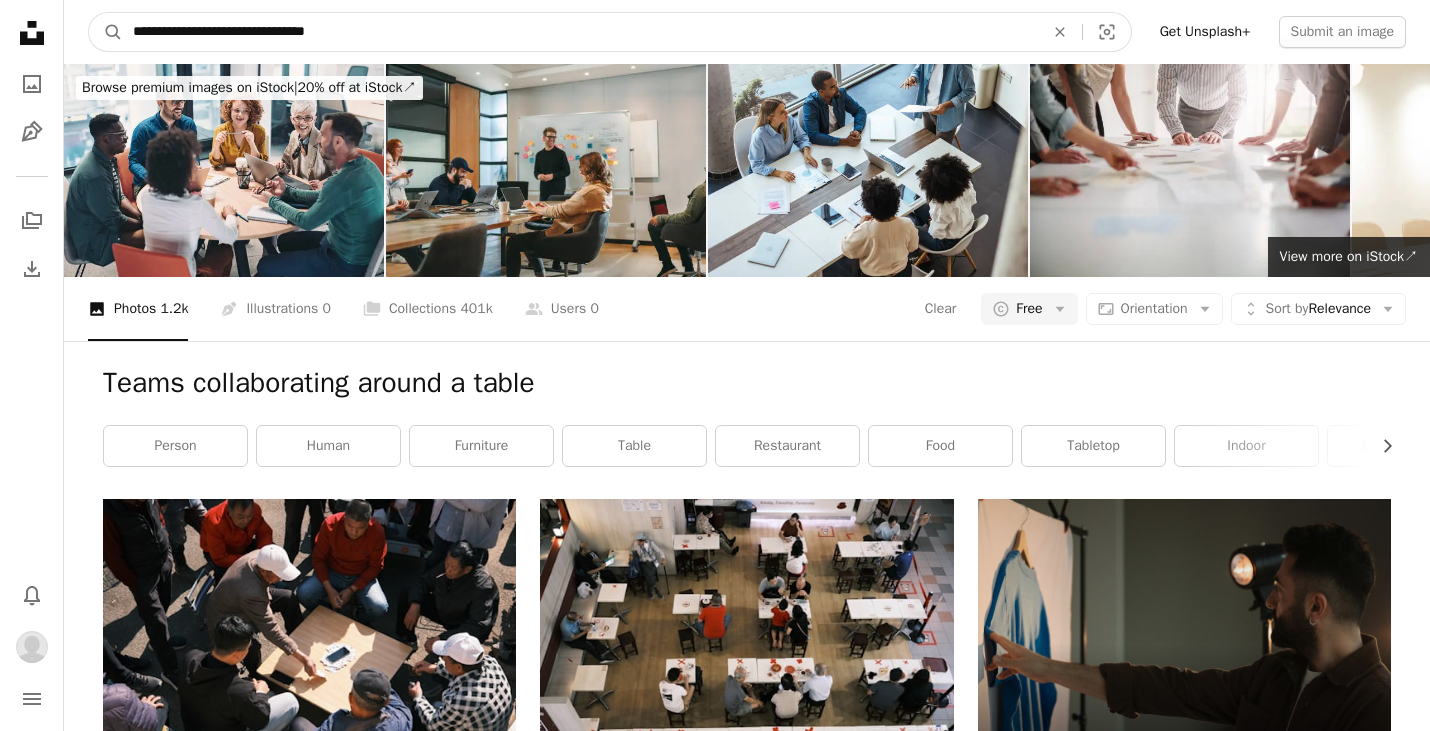 click on "**********" at bounding box center (580, 32) 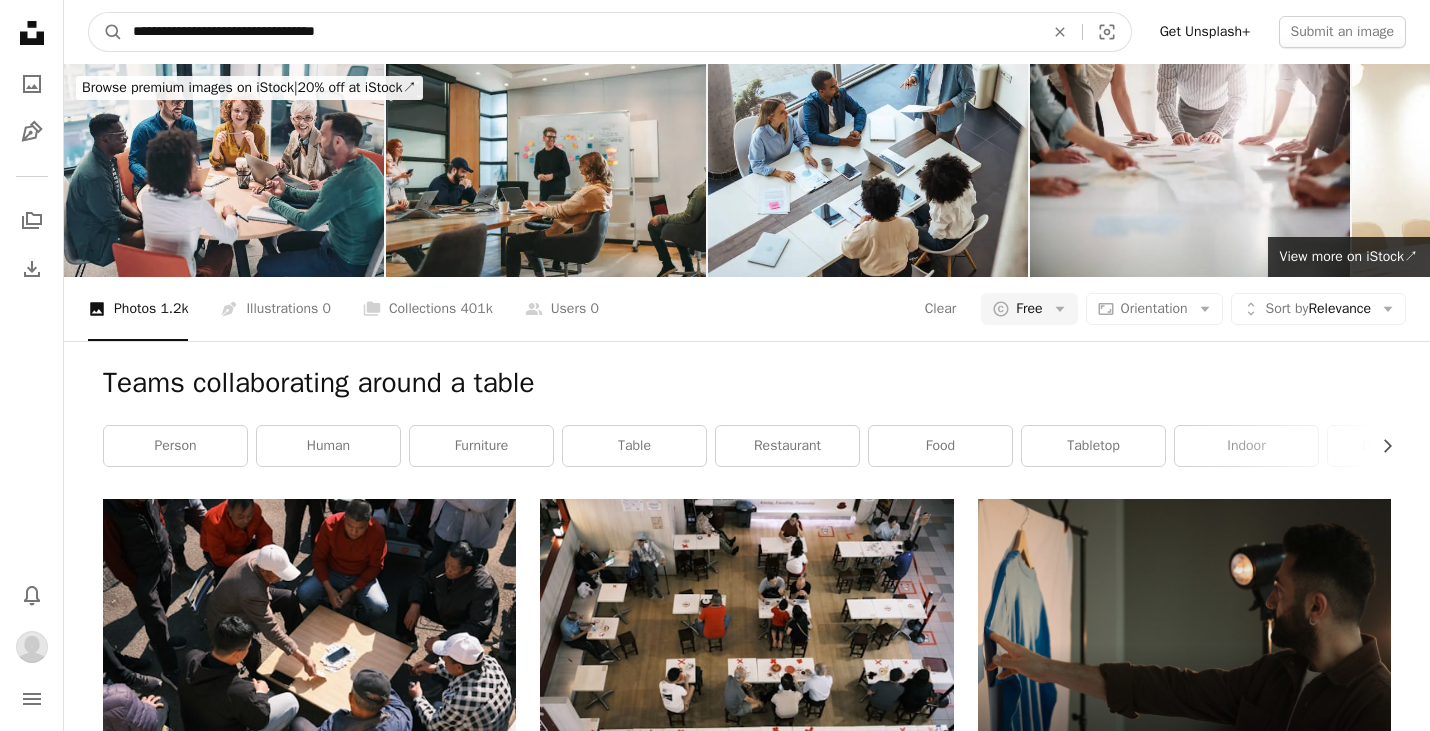 type on "**********" 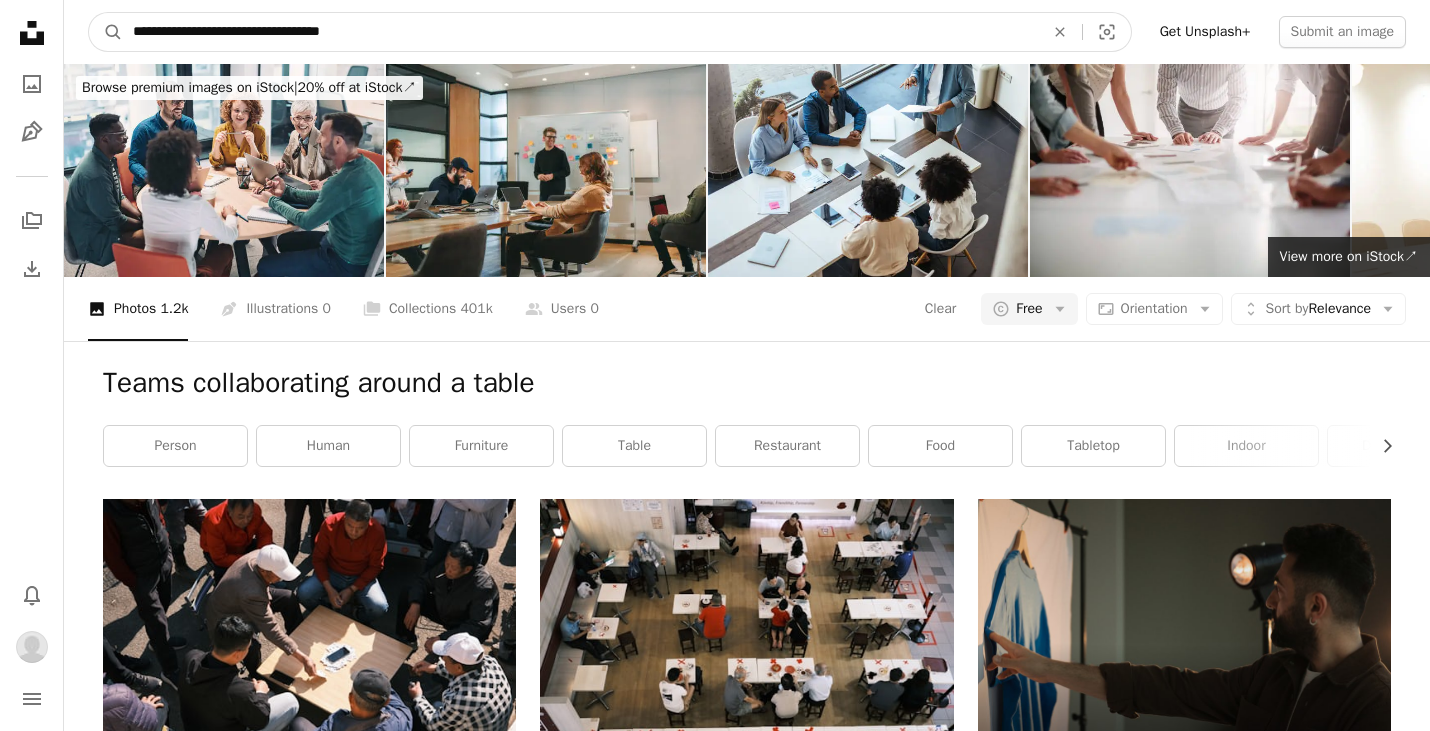 click on "A magnifying glass" at bounding box center [106, 32] 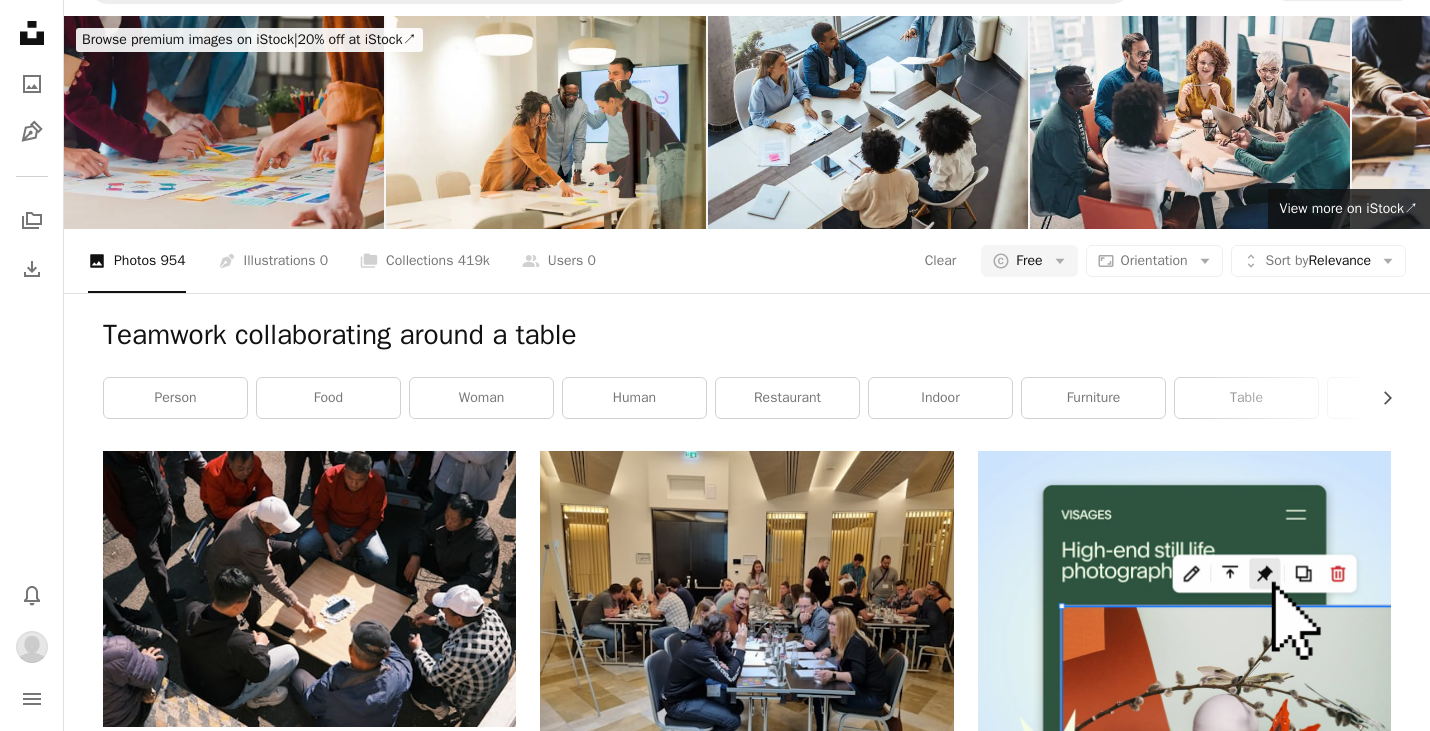 scroll, scrollTop: 0, scrollLeft: 0, axis: both 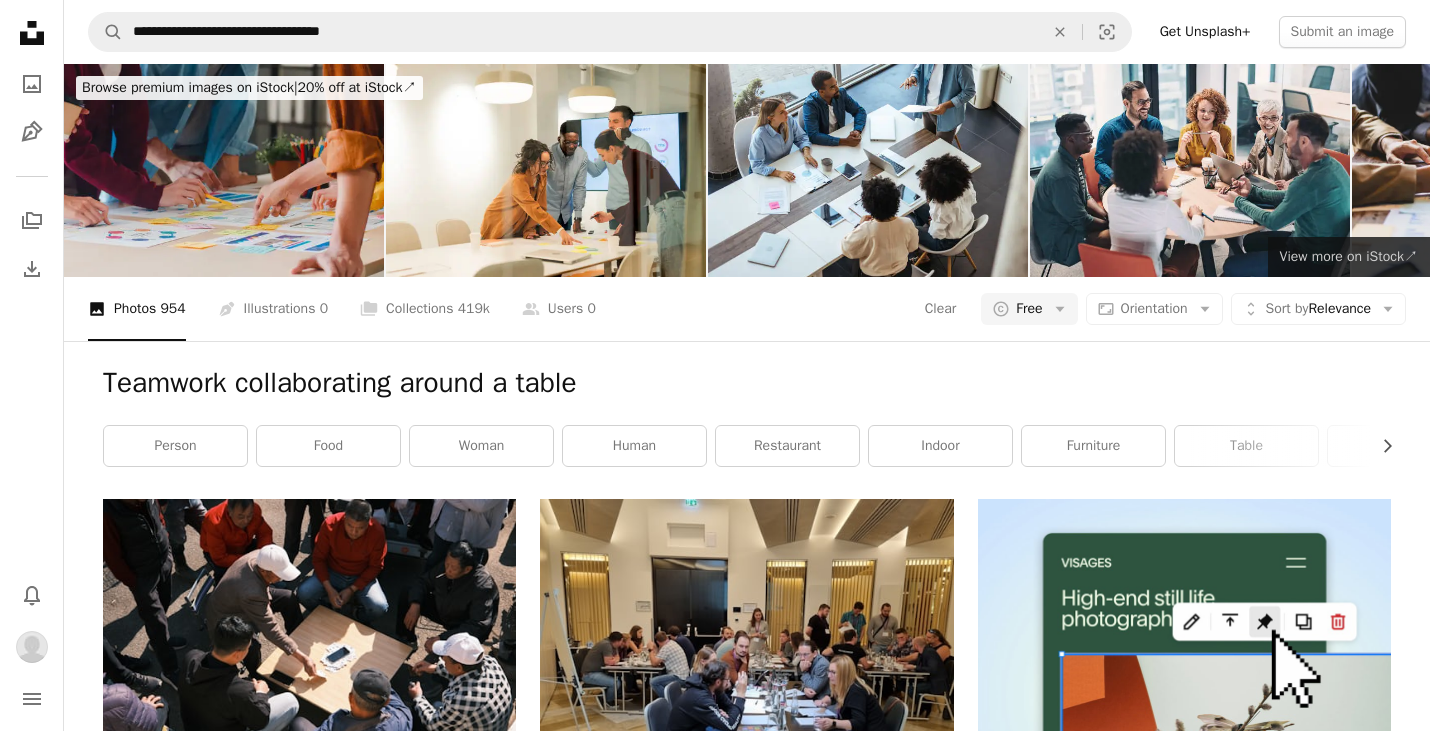 click on "View more on iStock  ↗" at bounding box center (1349, 256) 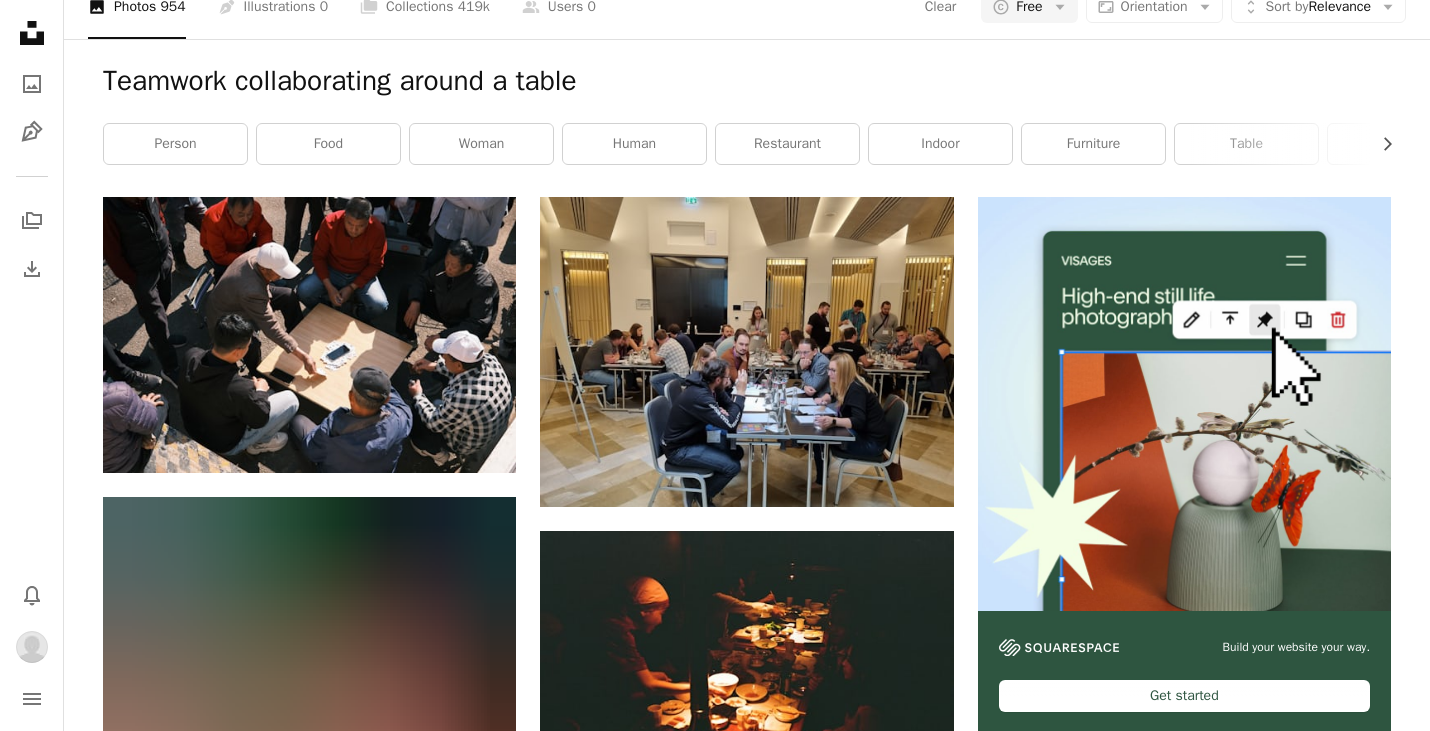 scroll, scrollTop: 334, scrollLeft: 0, axis: vertical 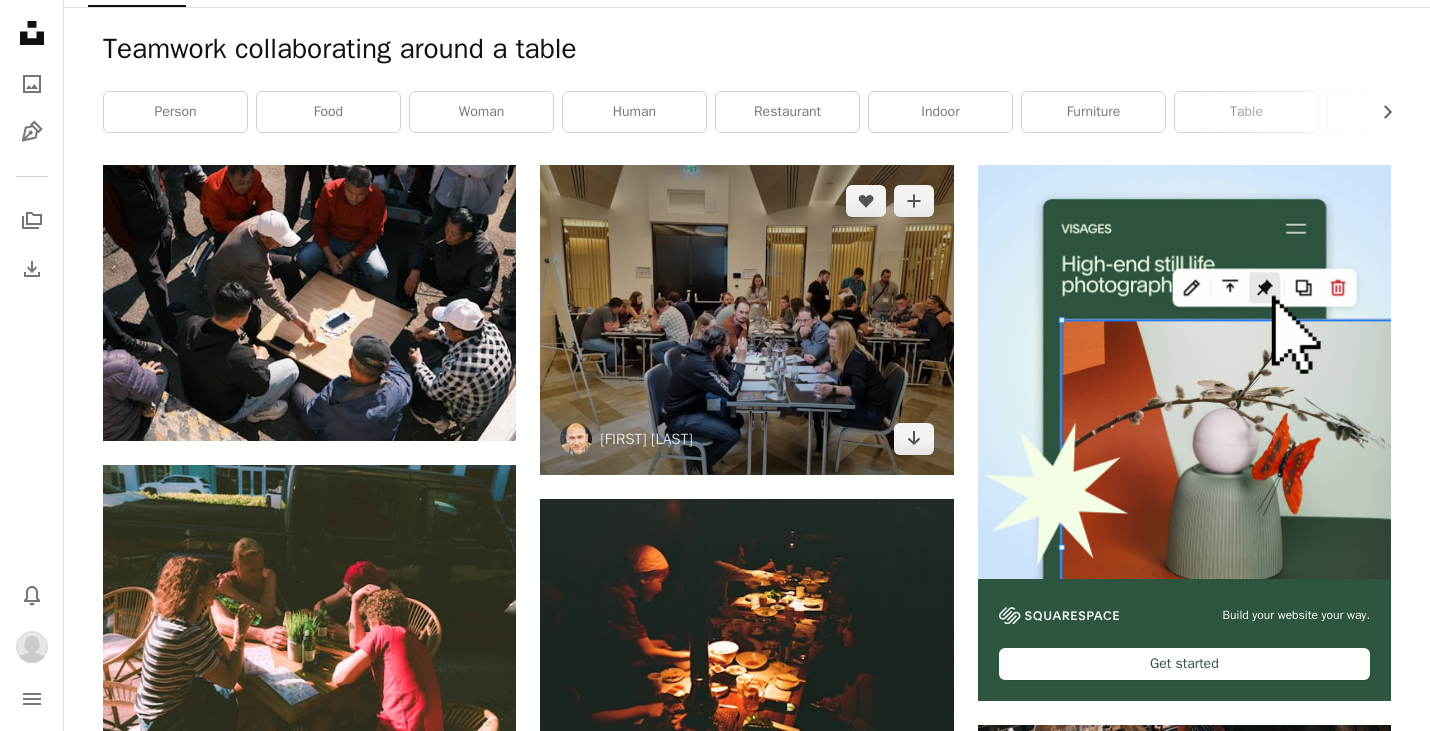 click at bounding box center [746, 320] 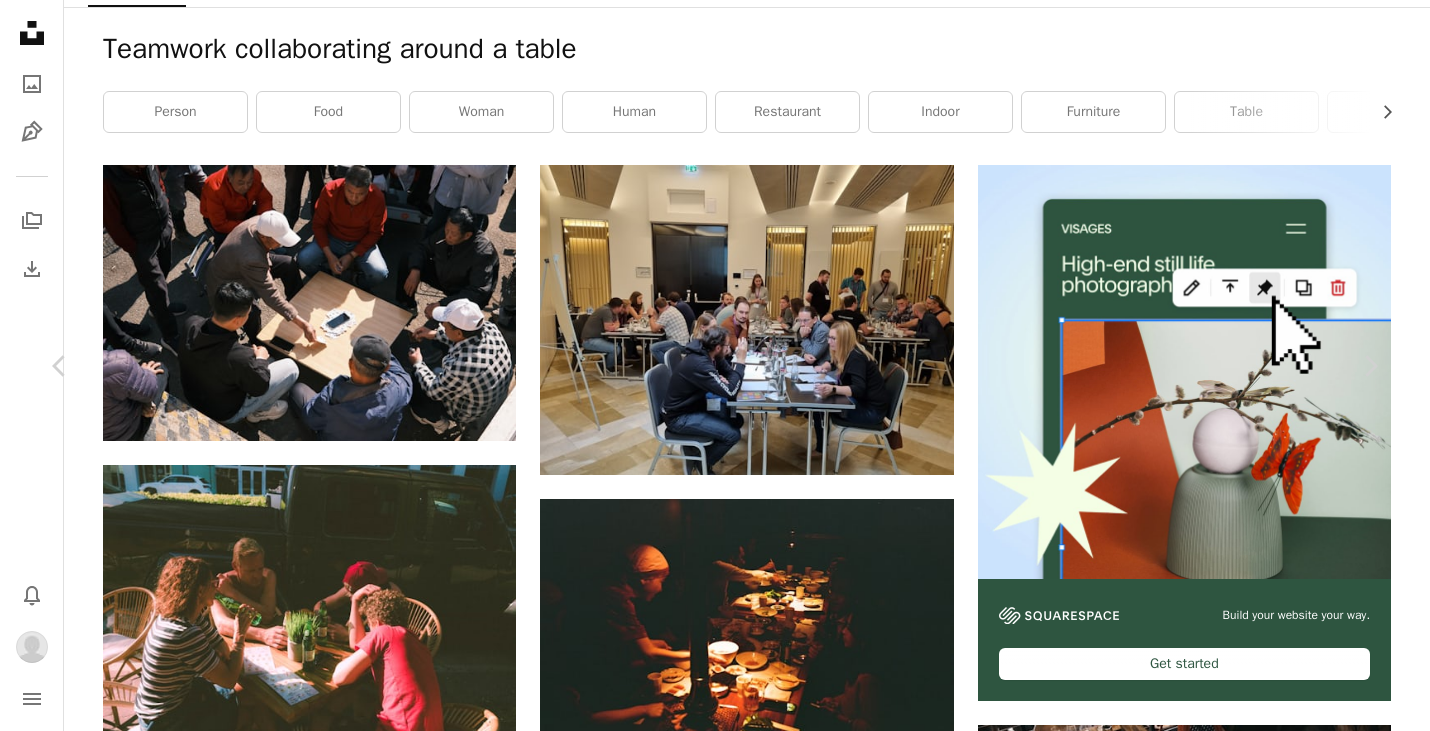 scroll, scrollTop: 0, scrollLeft: 0, axis: both 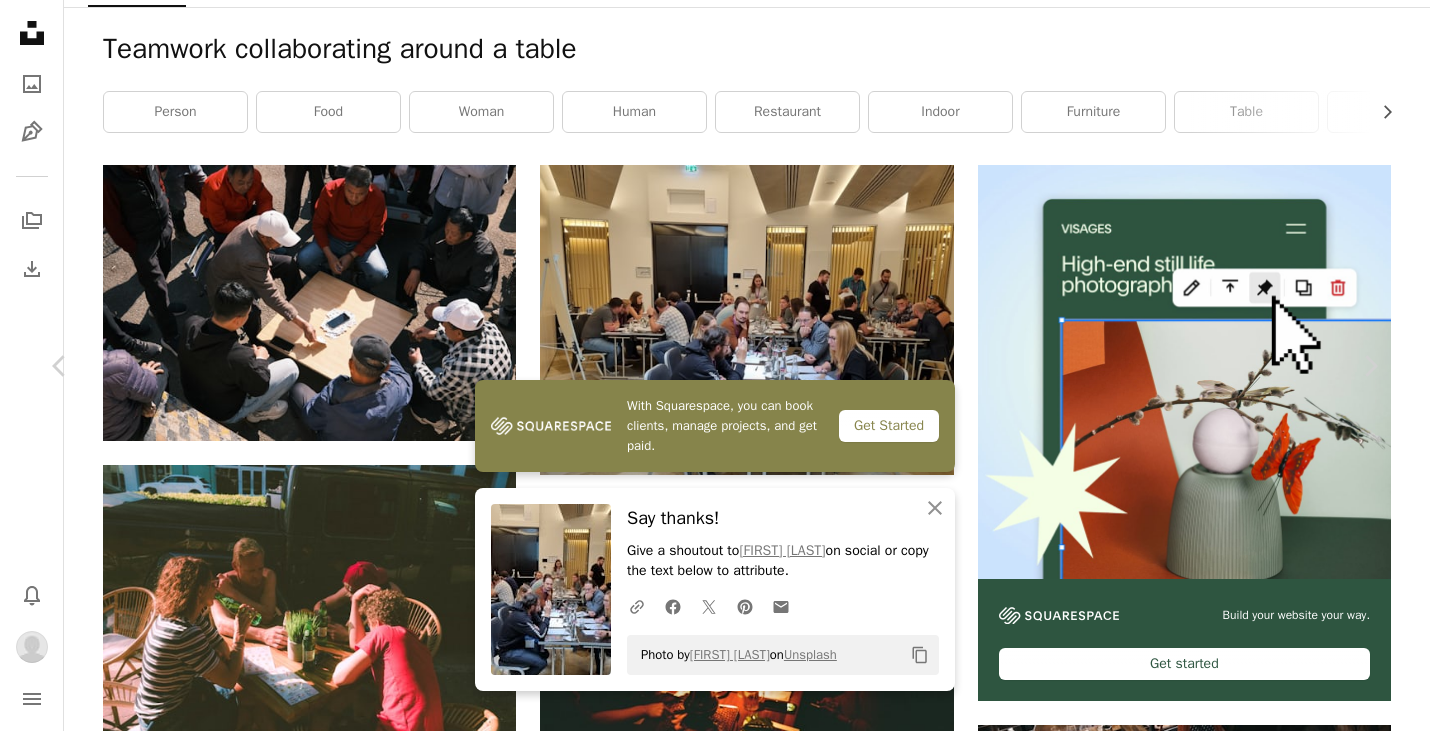 click on "Zoom in" at bounding box center (707, 4508) 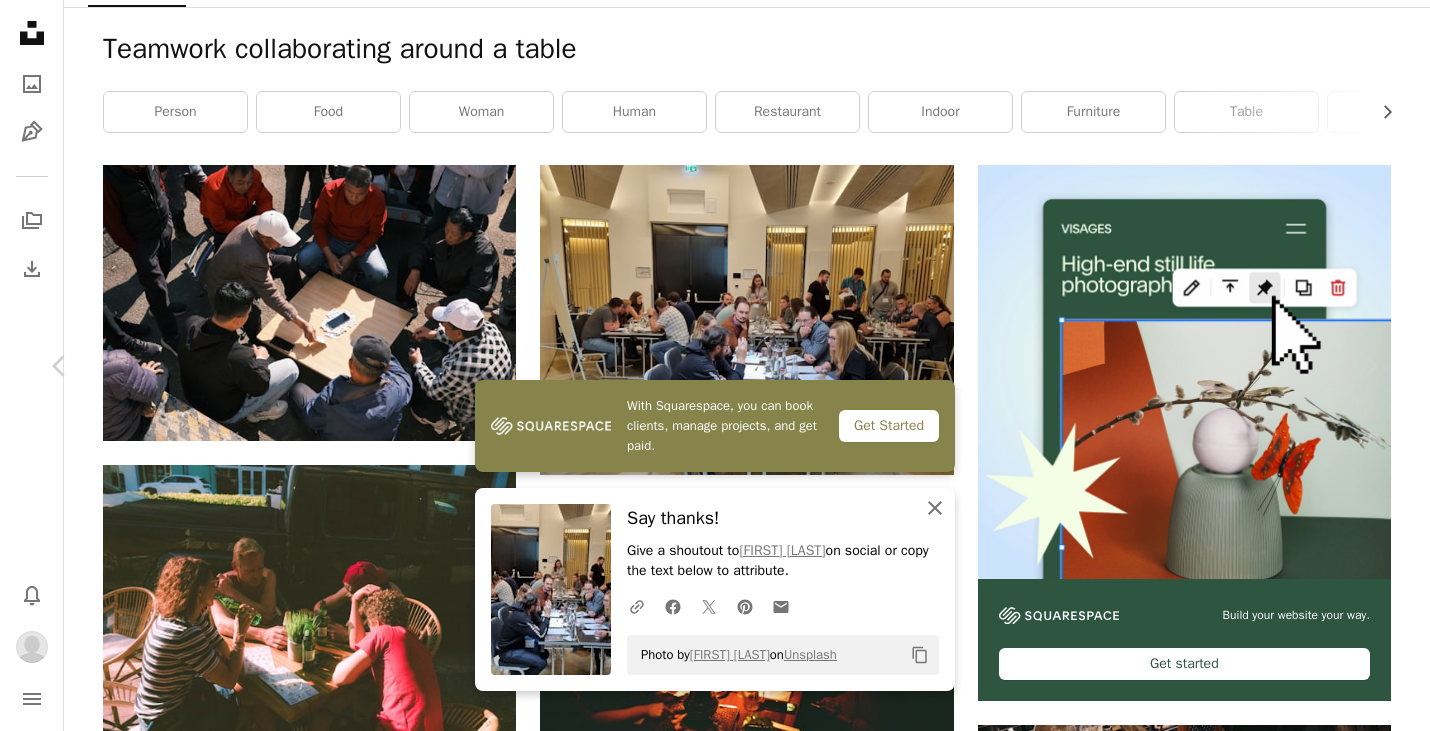 click on "An X shape" 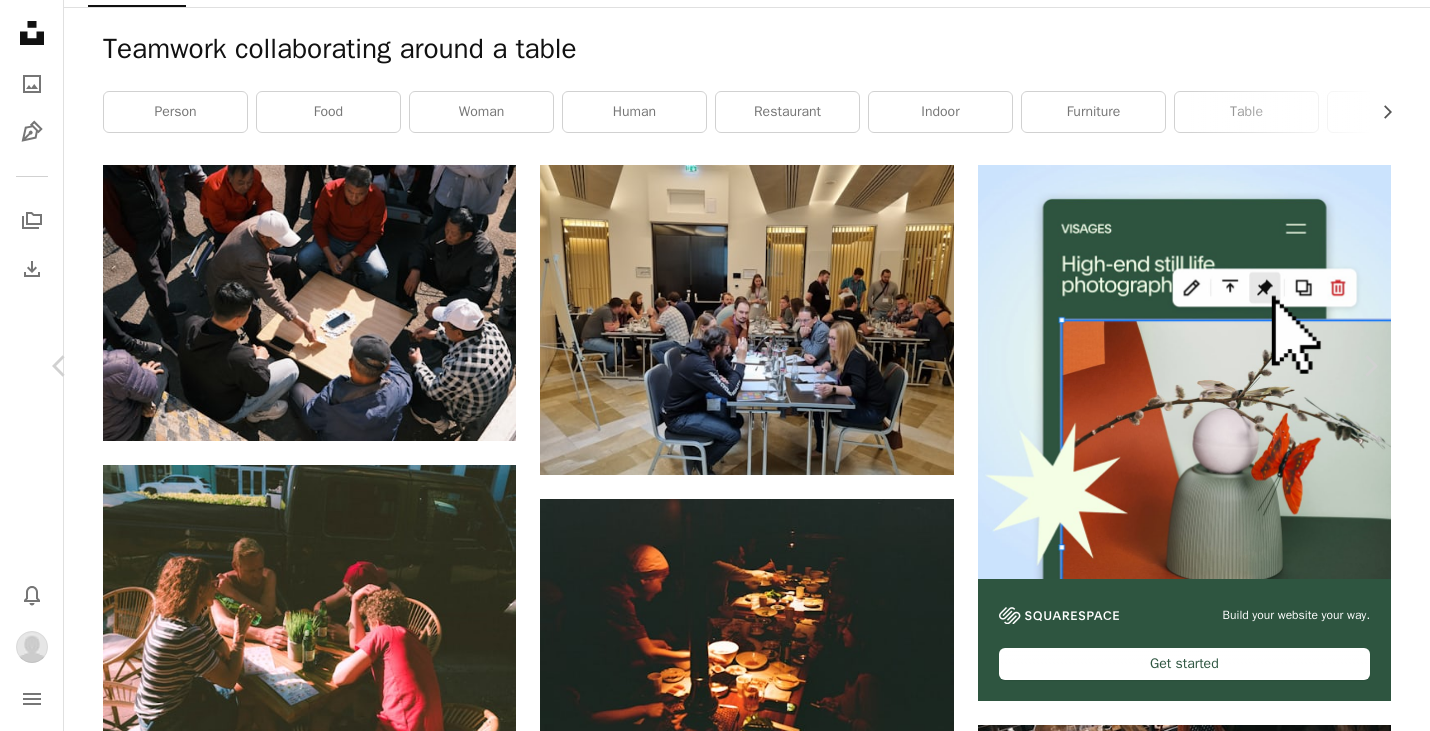 click on "An X shape Chevron left Chevron right [FIRST] [LAST] [USERNAME] A heart A plus sign Download Chevron down Zoom in Views 25,540 Downloads 273 A forward-right arrow Share Info icon Info More Actions Calendar outlined Published on  August 30, 2023 Camera samsung, SM-G991B Safety Free to use under the  Unsplash License woman man people face restaurant female adult male crowd glasses shoe monitor wristwatch computer hardware indoors cafeteria Browse premium related images on iStock  |  Save 20% with code UNSPLASH20 View more on iStock  ↗ Related images A heart A plus sign Product School Arrow pointing down A heart A plus sign Annie Spratt Arrow pointing down A heart A plus sign Annie Spratt Arrow pointing down A heart A plus sign airfocus Arrow pointing down Plus sign for Unsplash+ A heart A plus sign [FIRST] [LAST] Available for hire A checkmark inside of a circle Arrow pointing down A heart A plus sign [COMPANY NAME]" at bounding box center [715, 4495] 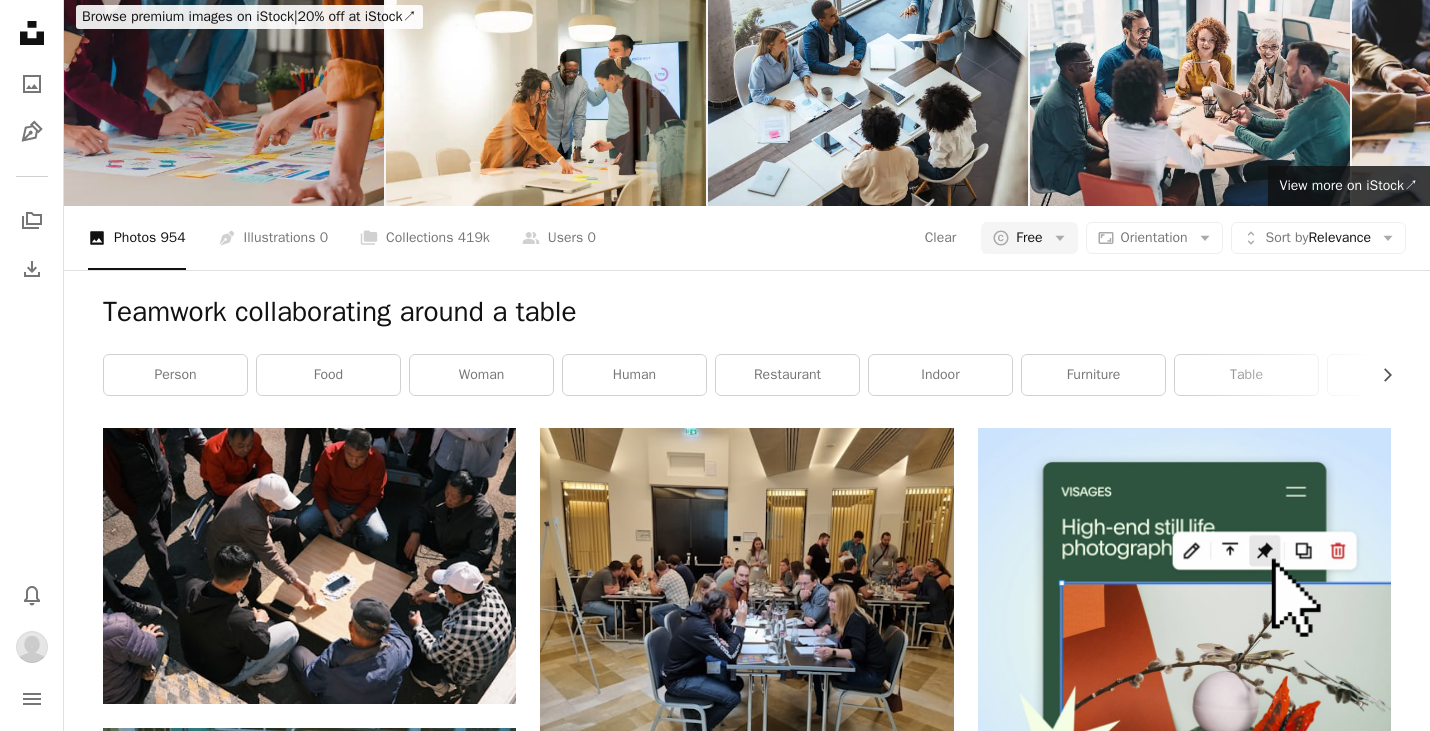 scroll, scrollTop: 0, scrollLeft: 0, axis: both 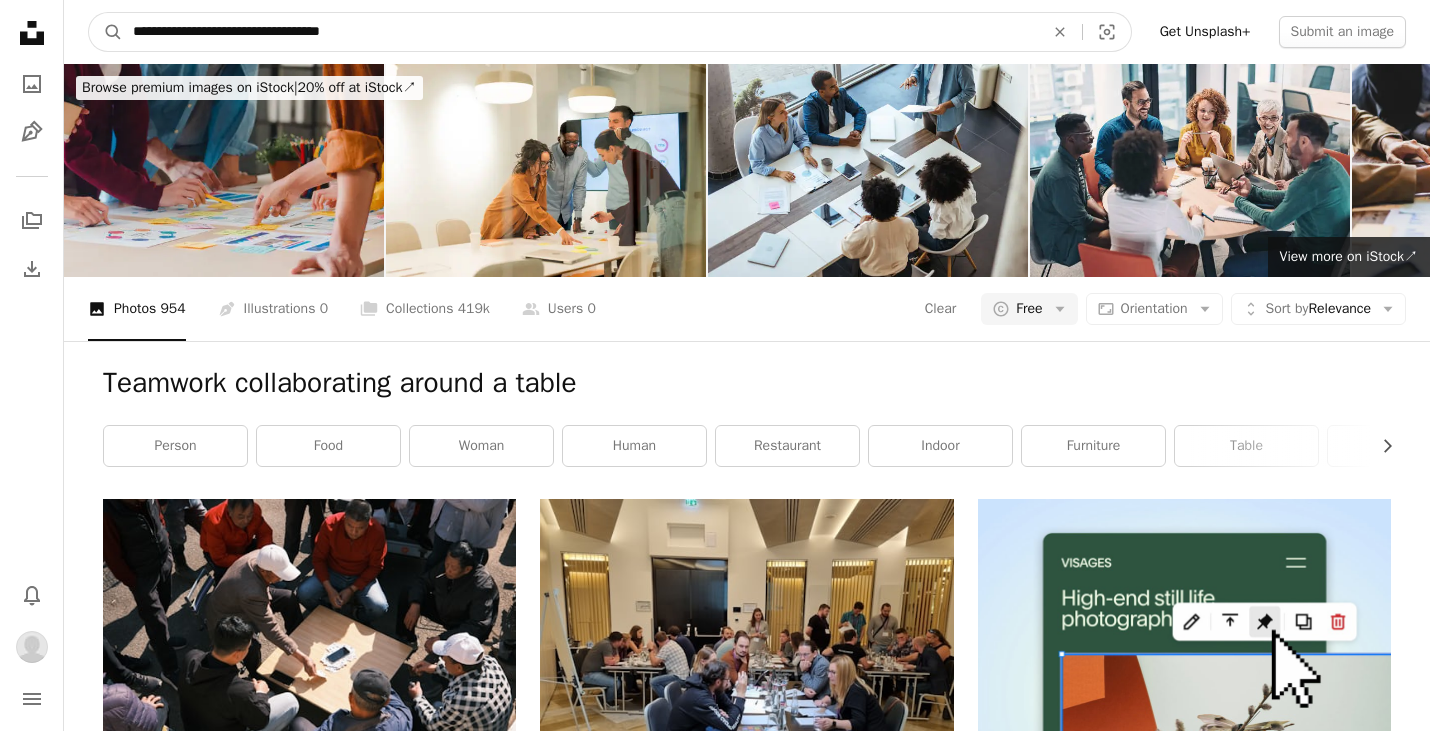 drag, startPoint x: 413, startPoint y: 43, endPoint x: 16, endPoint y: -15, distance: 401.21442 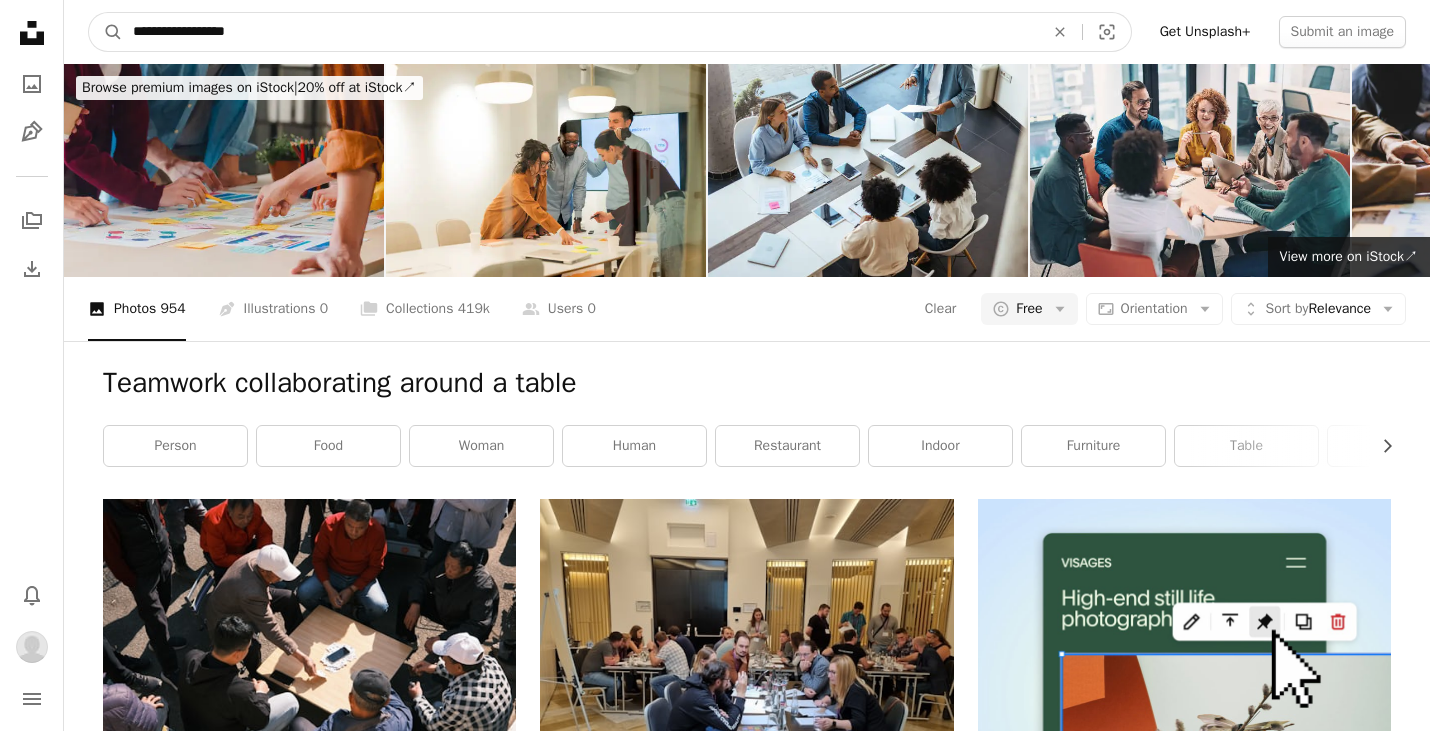 type on "**********" 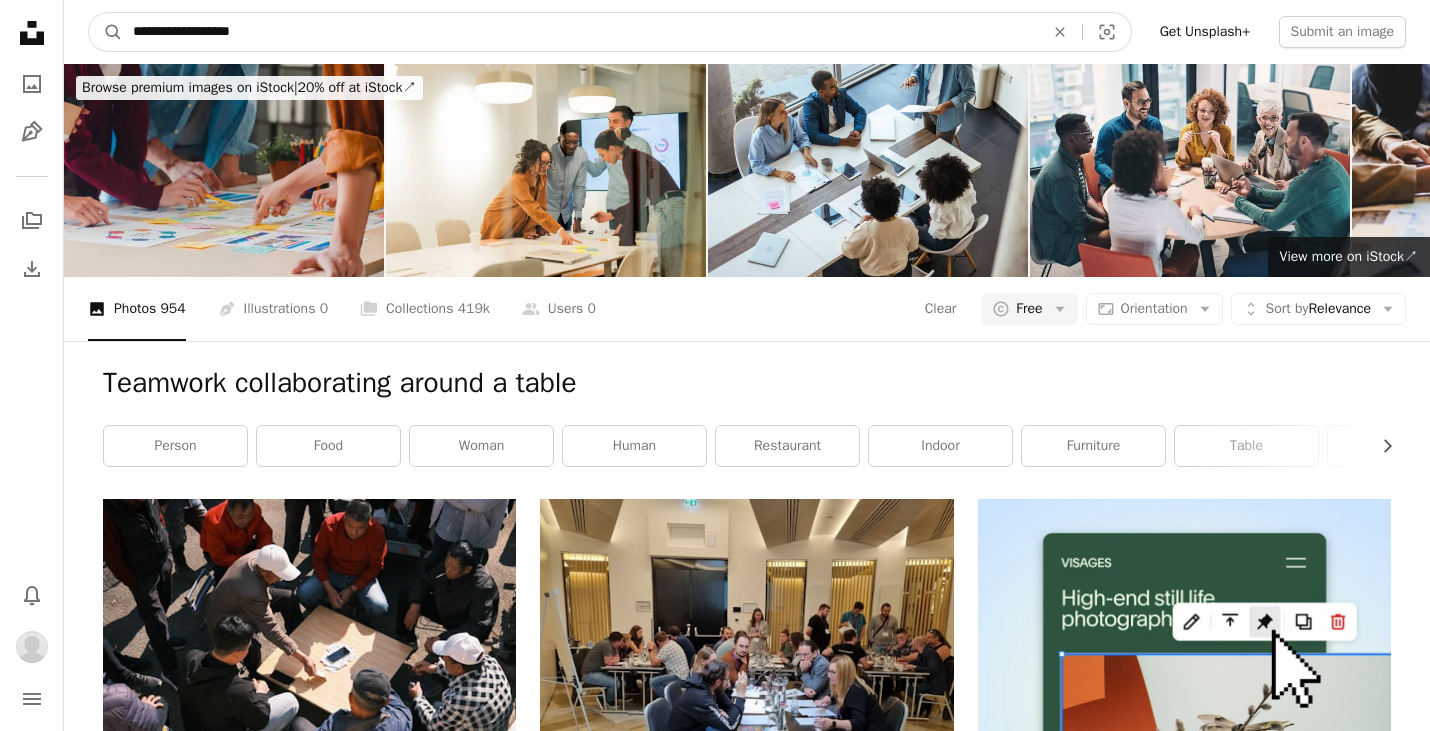 click on "A magnifying glass" at bounding box center (106, 32) 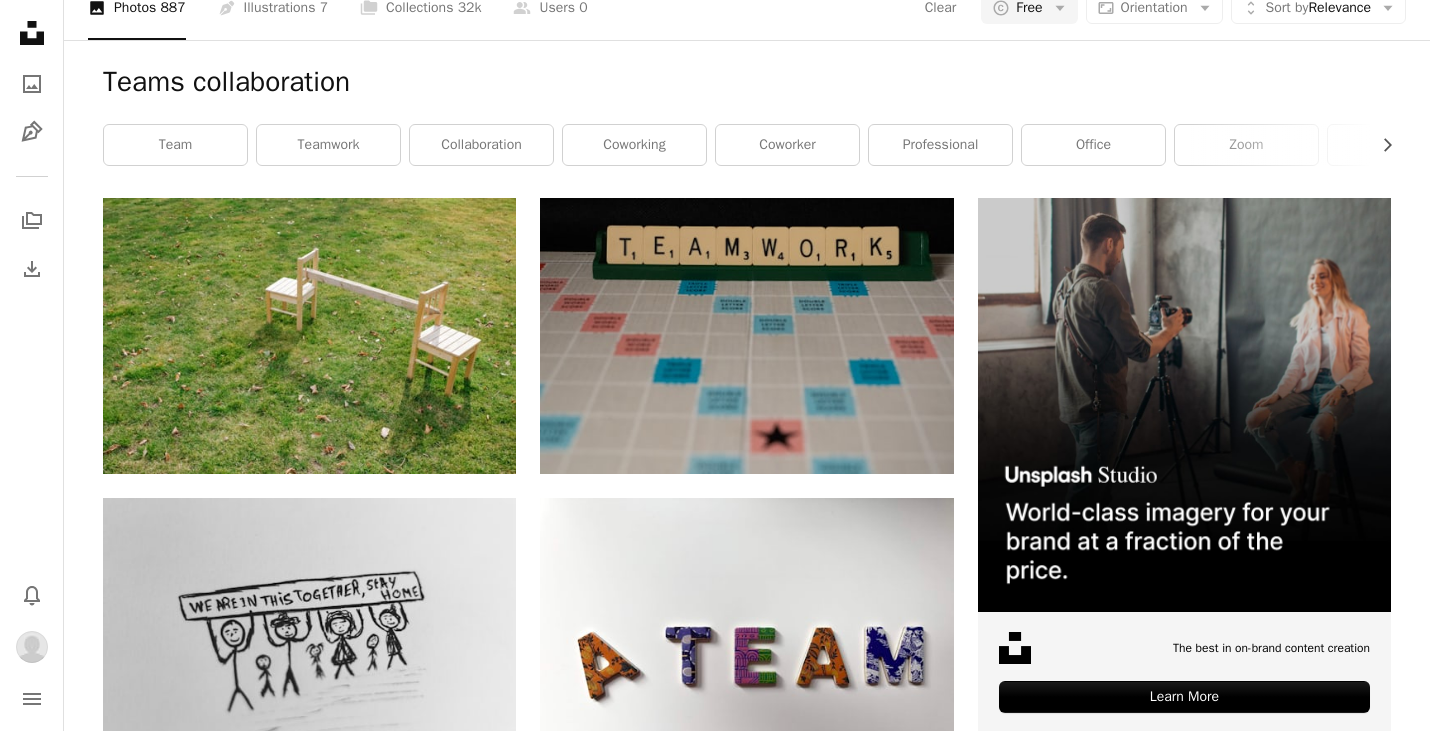 scroll, scrollTop: 0, scrollLeft: 0, axis: both 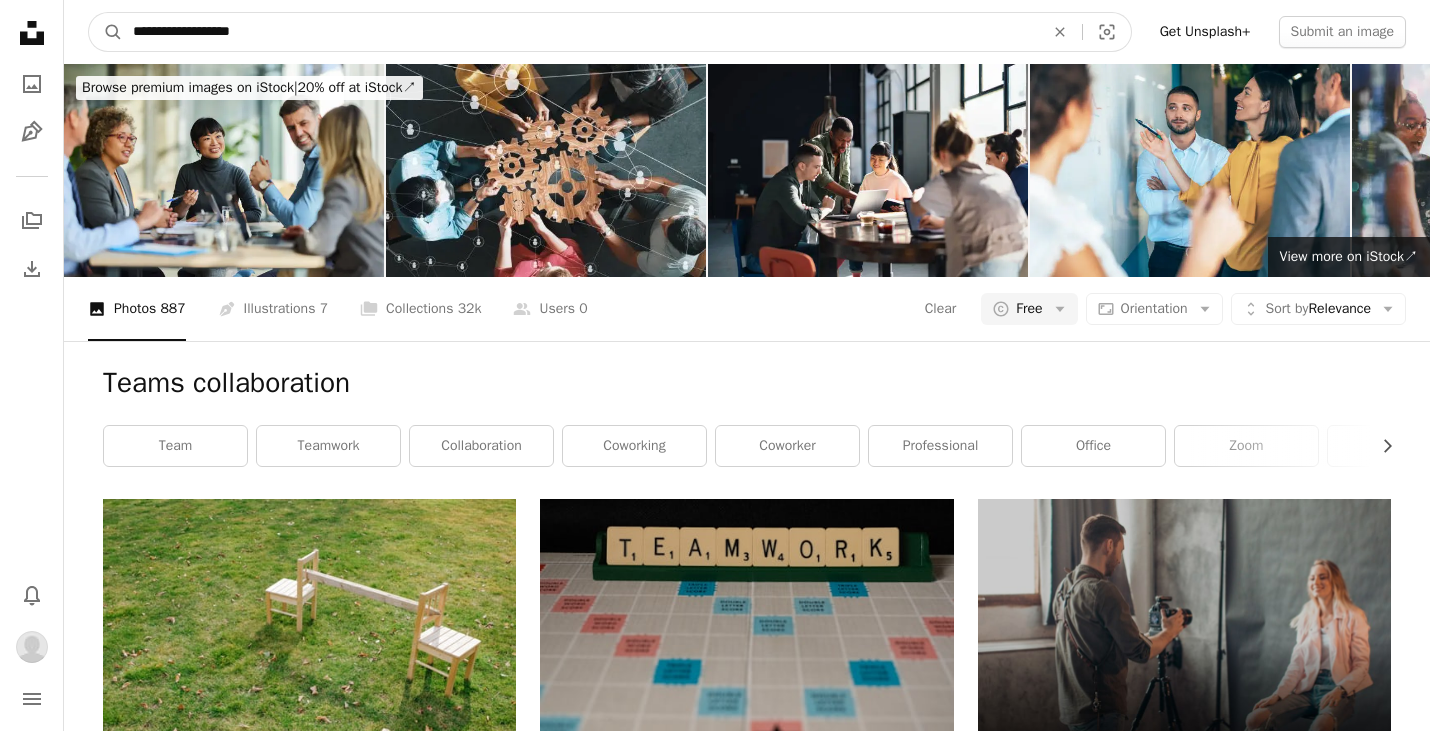drag, startPoint x: 263, startPoint y: 30, endPoint x: 244, endPoint y: 28, distance: 19.104973 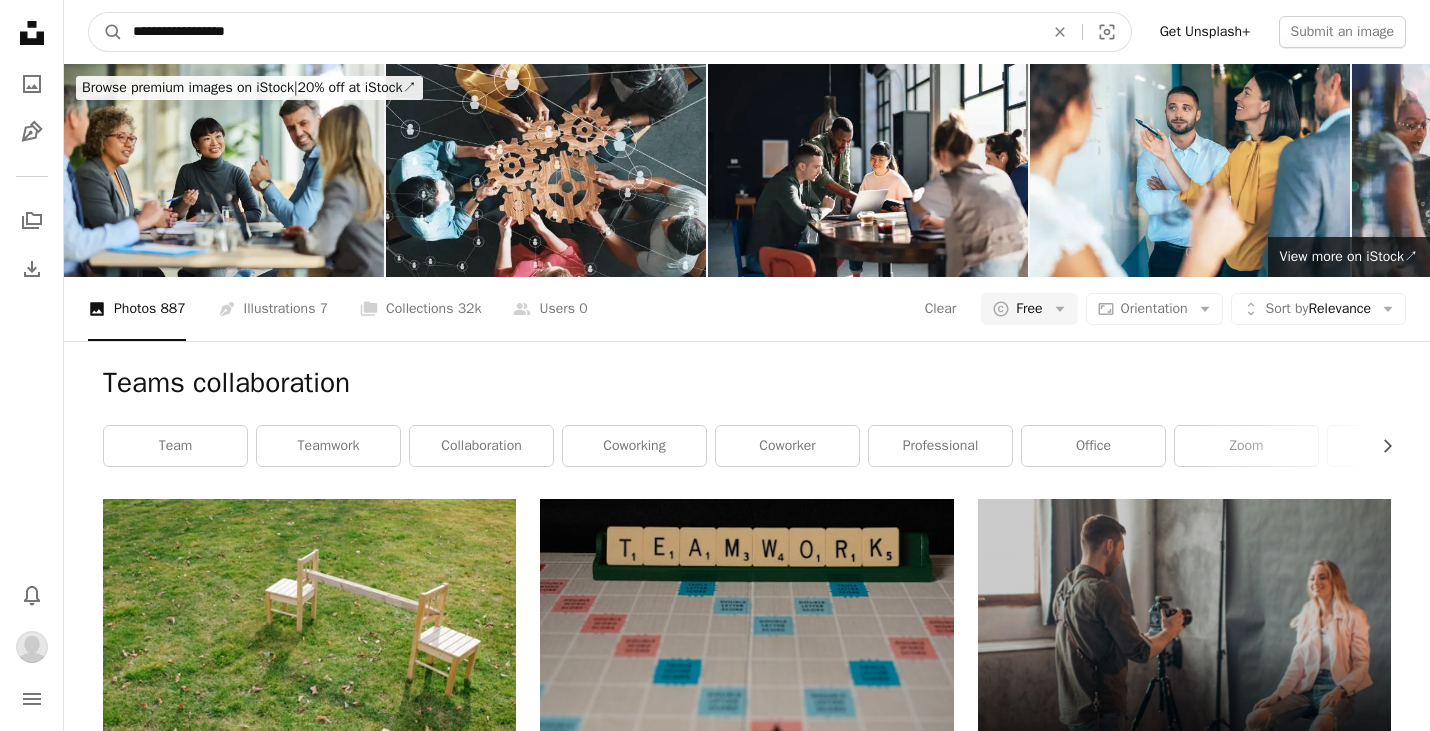type on "**********" 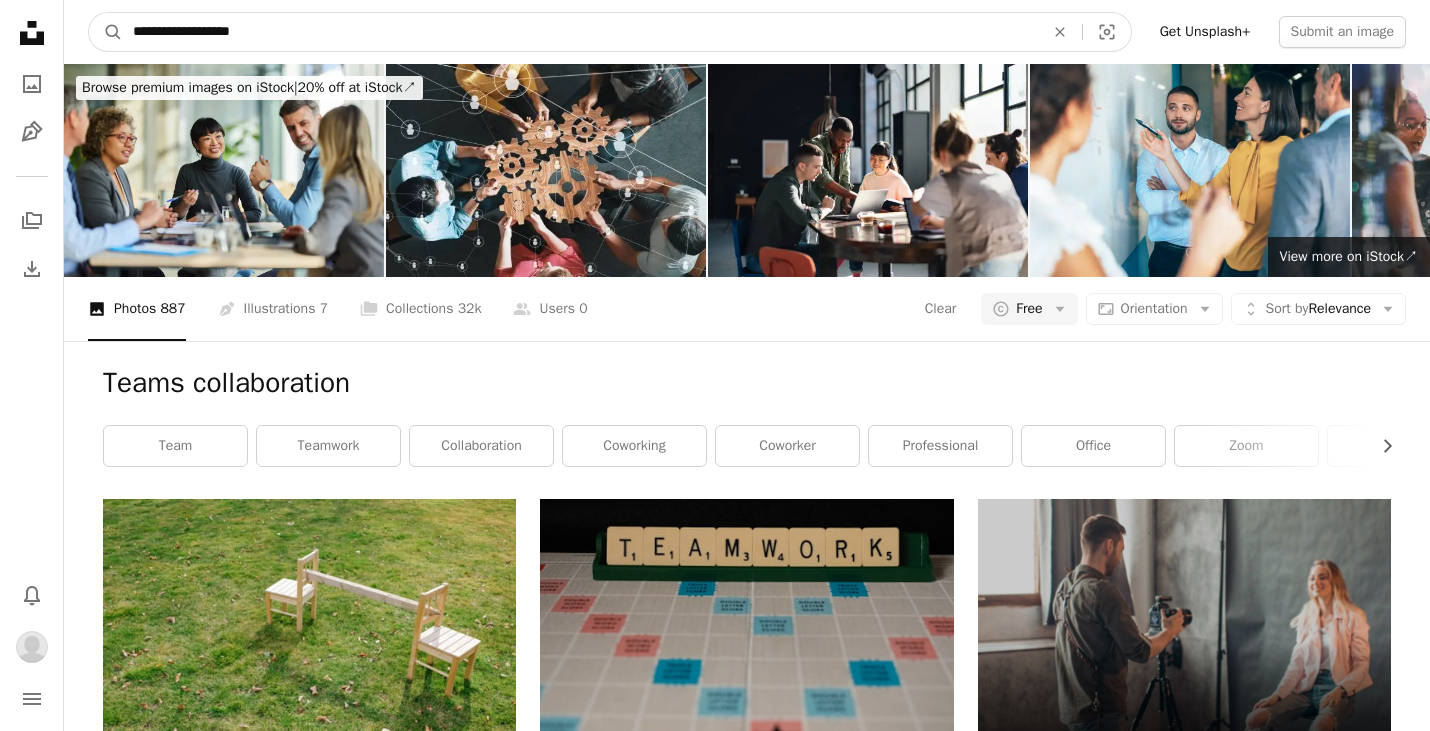 click on "A magnifying glass" at bounding box center (106, 32) 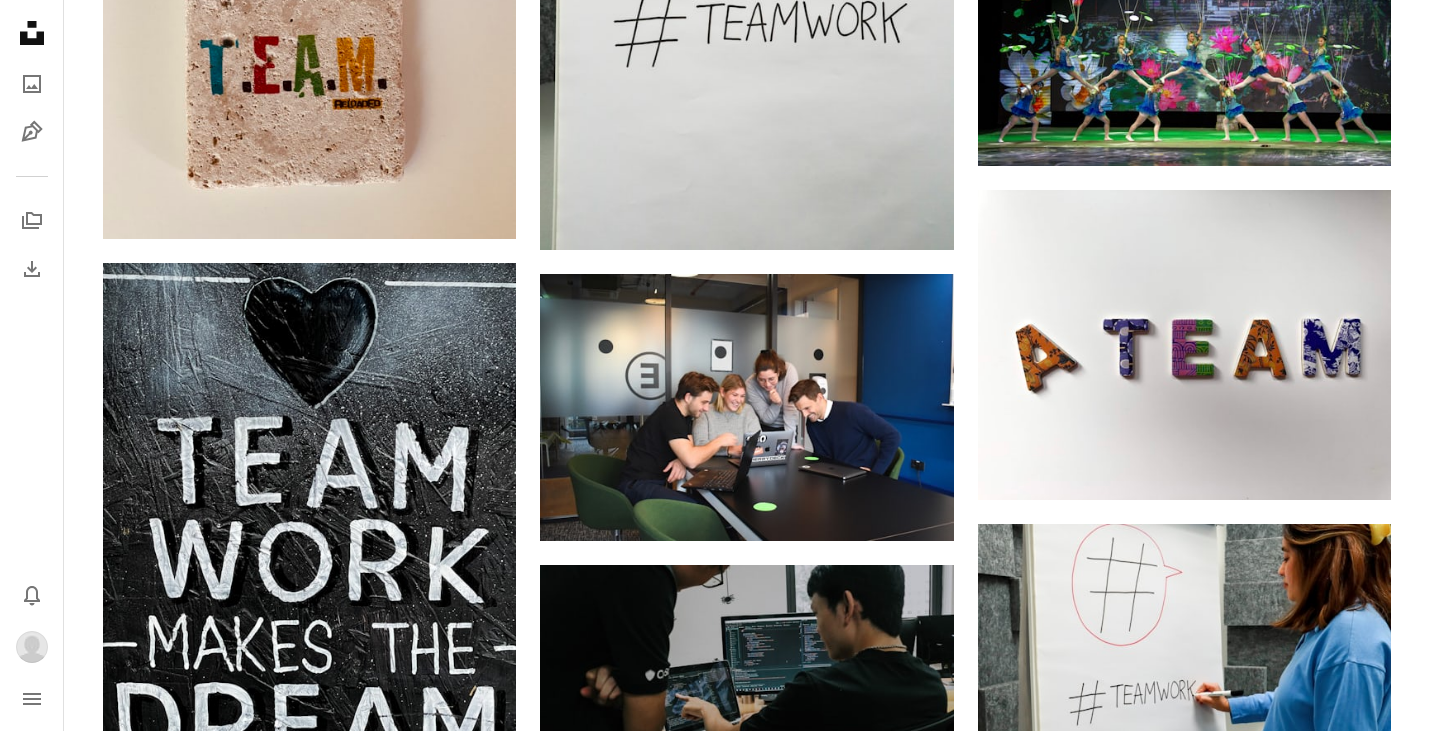 scroll, scrollTop: 1180, scrollLeft: 0, axis: vertical 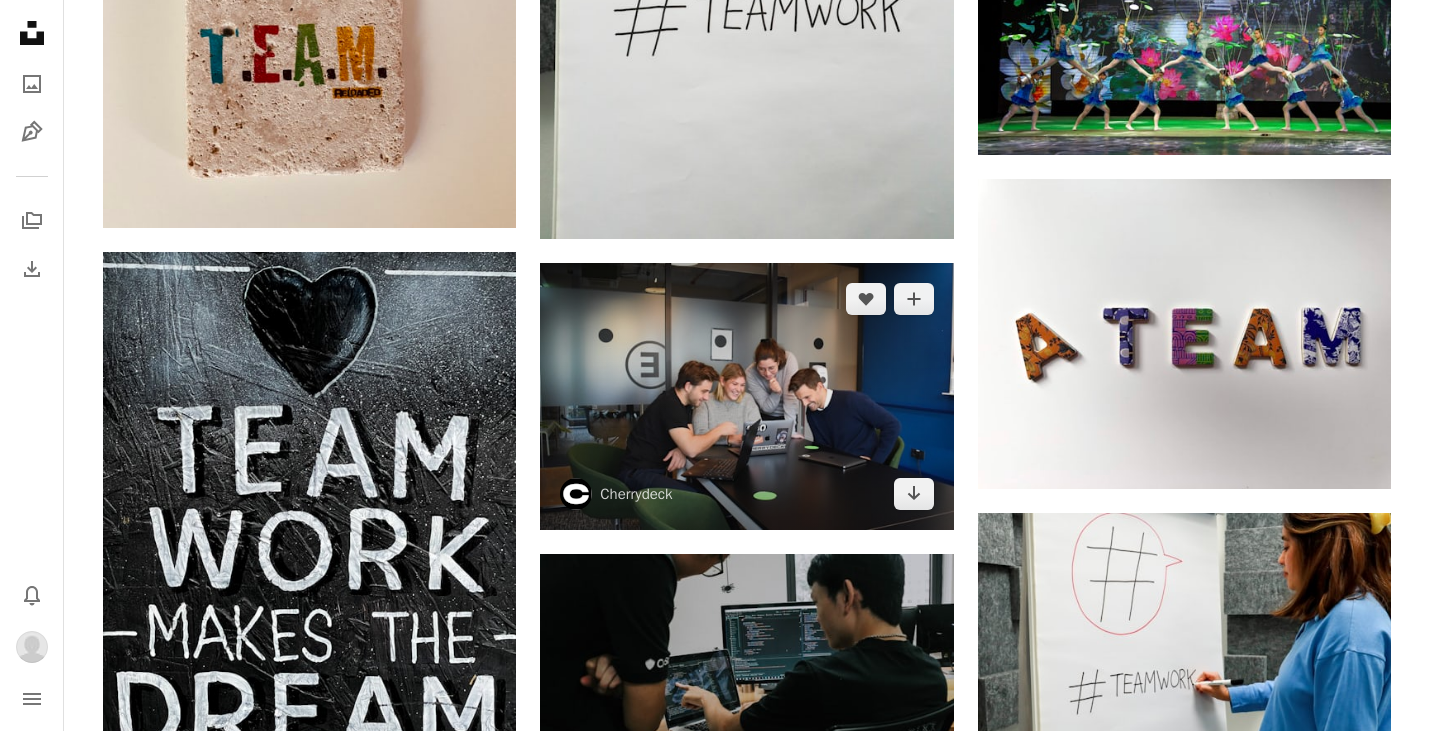 click at bounding box center (746, 397) 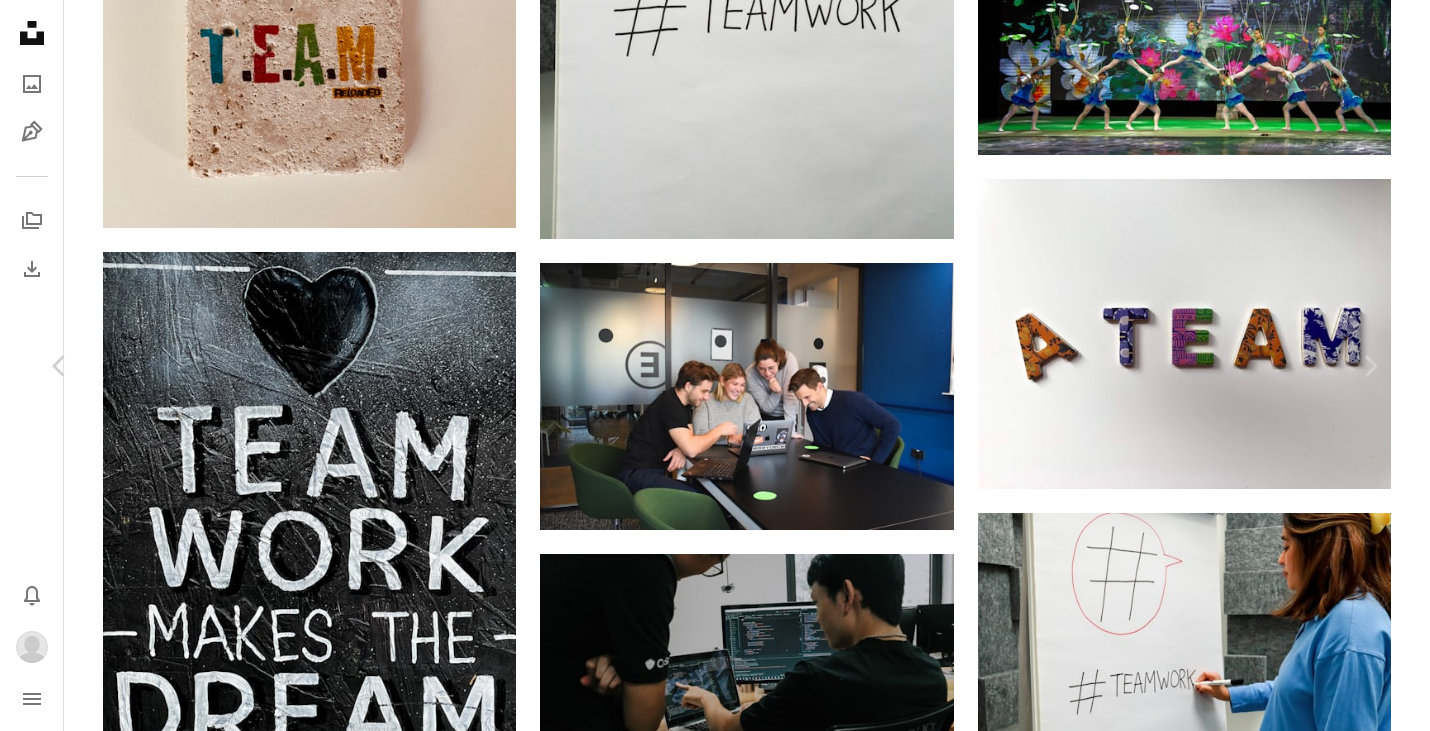 click on "Download" at bounding box center [1195, 3054] 